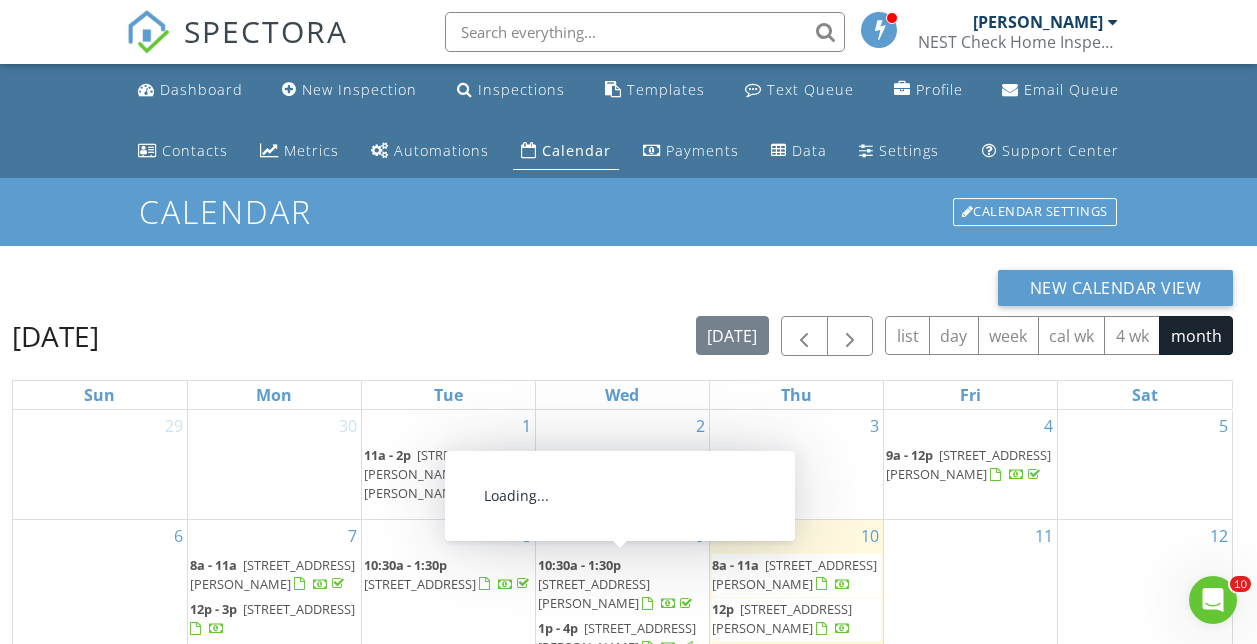 scroll, scrollTop: 326, scrollLeft: 0, axis: vertical 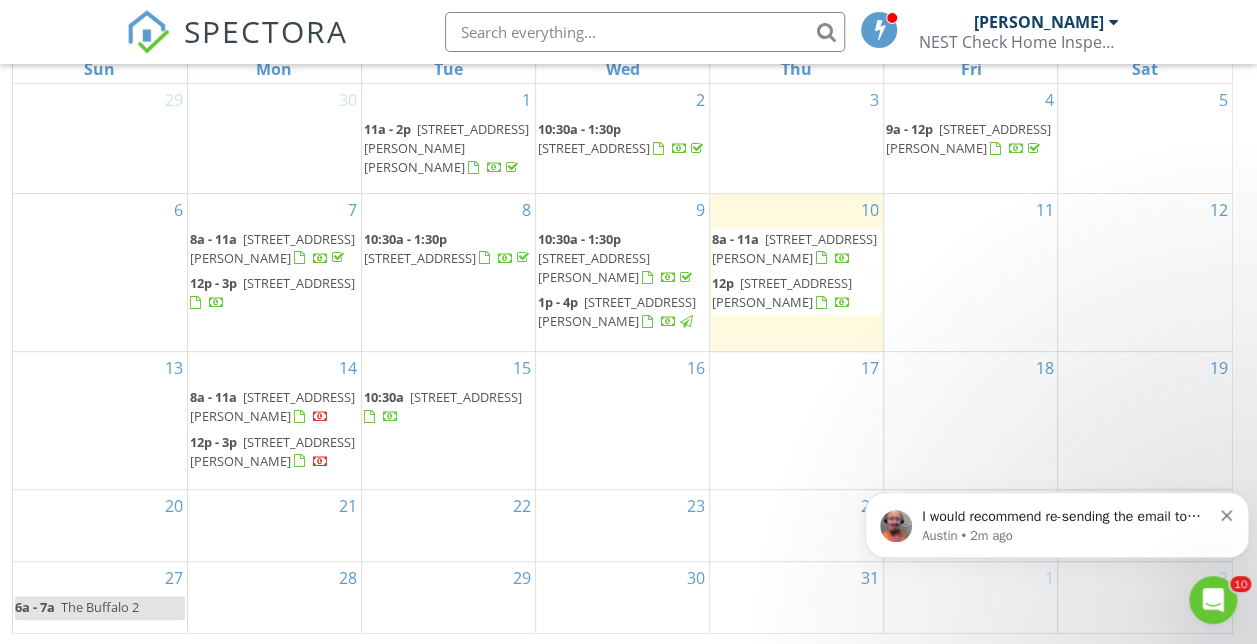 click on "I would recommend re-sending the email to them so they get a new link, as there should be no reason why it wouldn't work! When I tested it as if I were them, I was able to get in." at bounding box center [1066, 517] 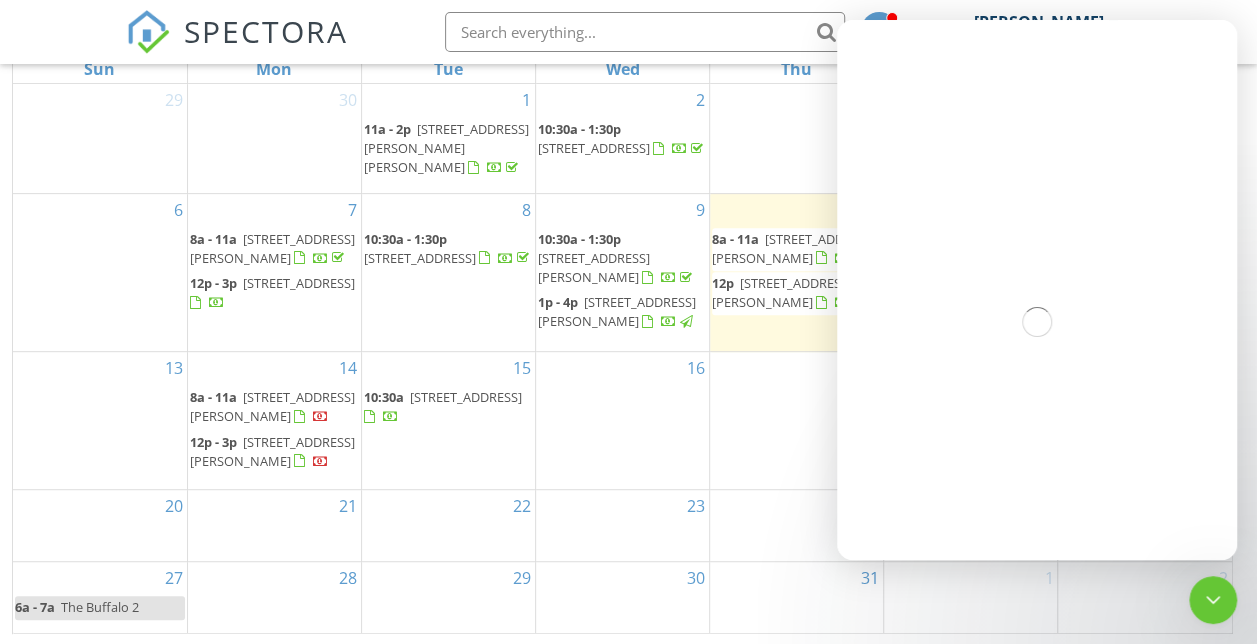 scroll, scrollTop: 0, scrollLeft: 0, axis: both 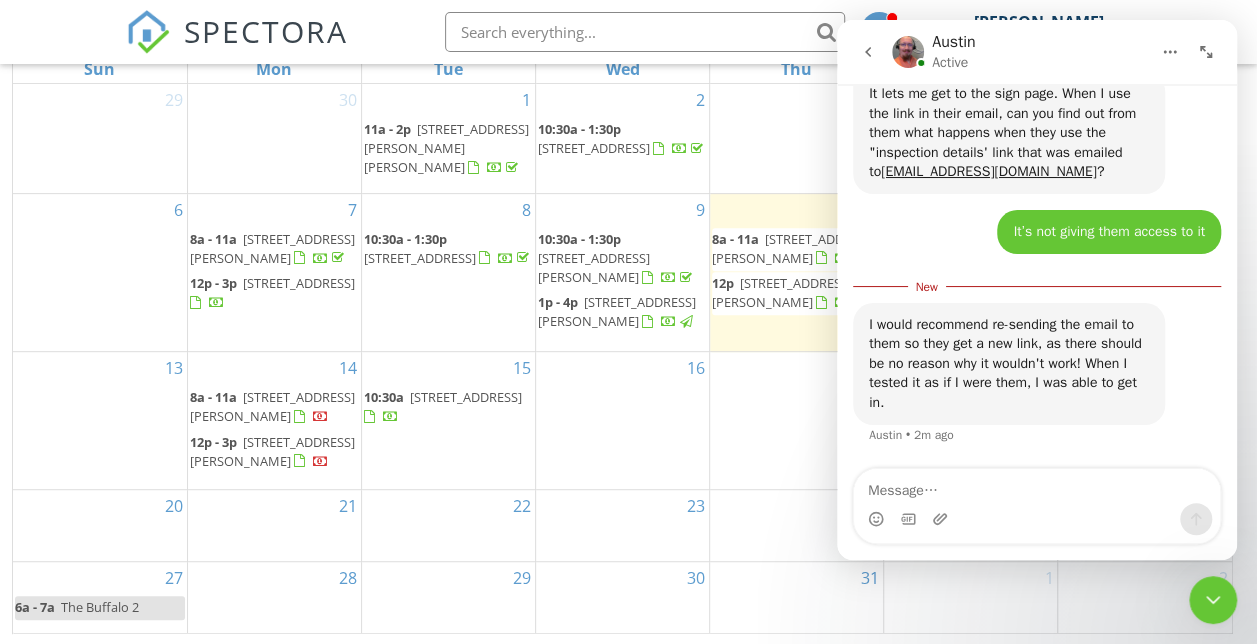 click at bounding box center [1037, 486] 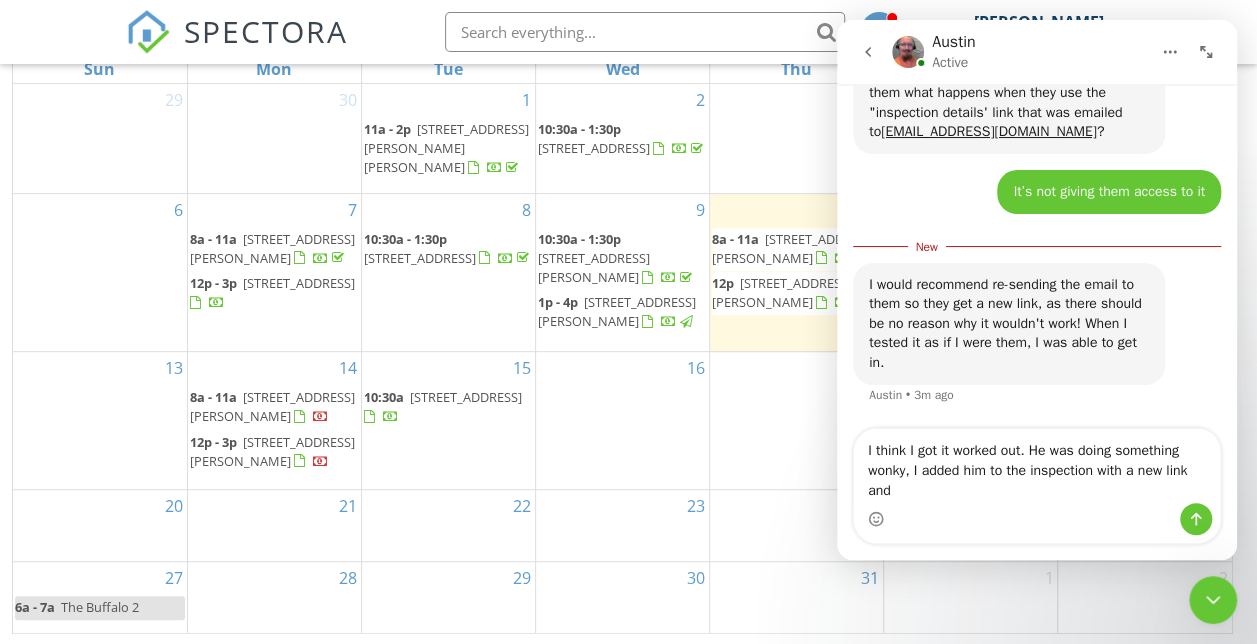 scroll, scrollTop: 2727, scrollLeft: 0, axis: vertical 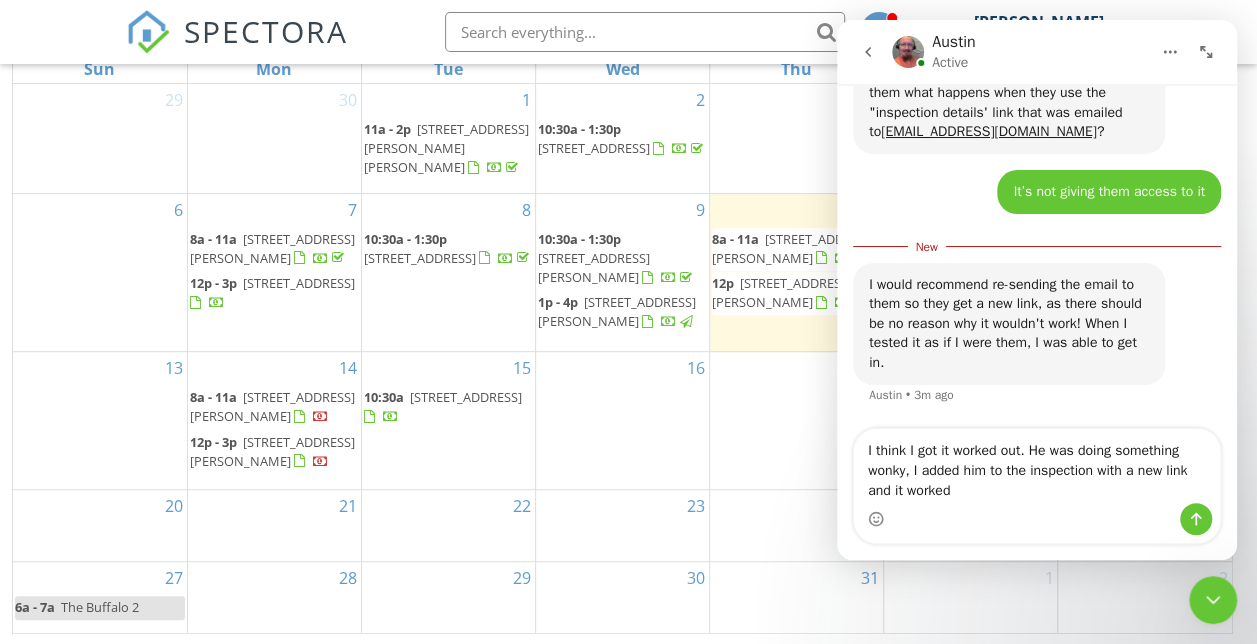 type on "I think I got it worked out. He was doing something wonky, I added him to the inspection with a new link and it worked." 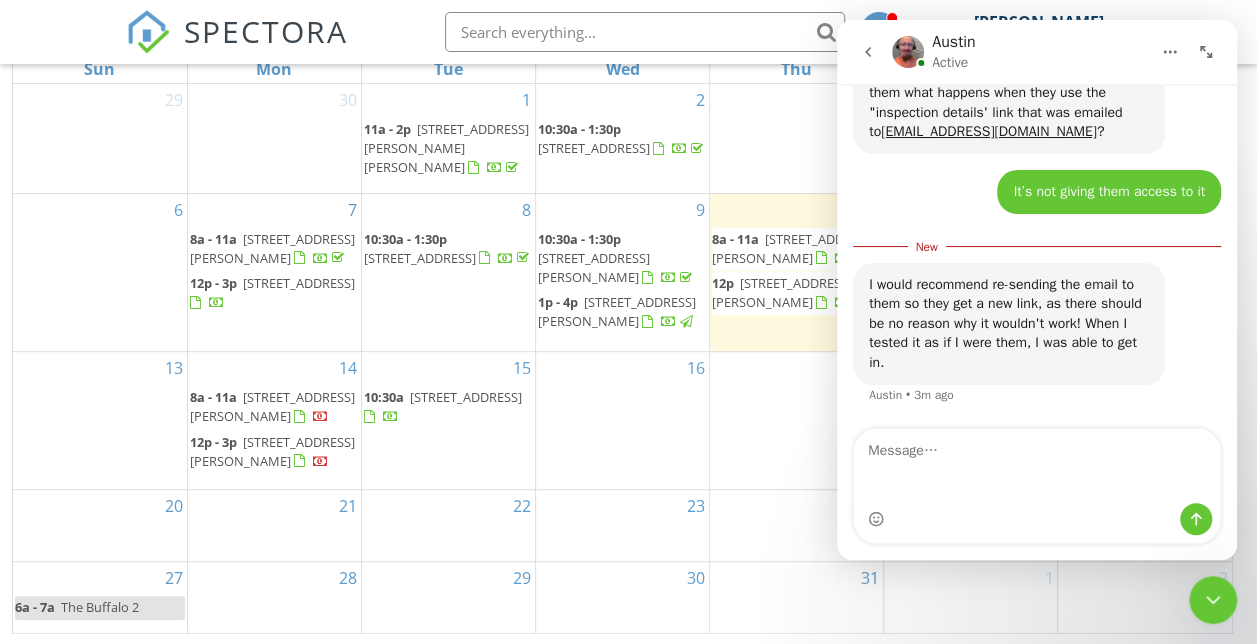 scroll, scrollTop: 2753, scrollLeft: 0, axis: vertical 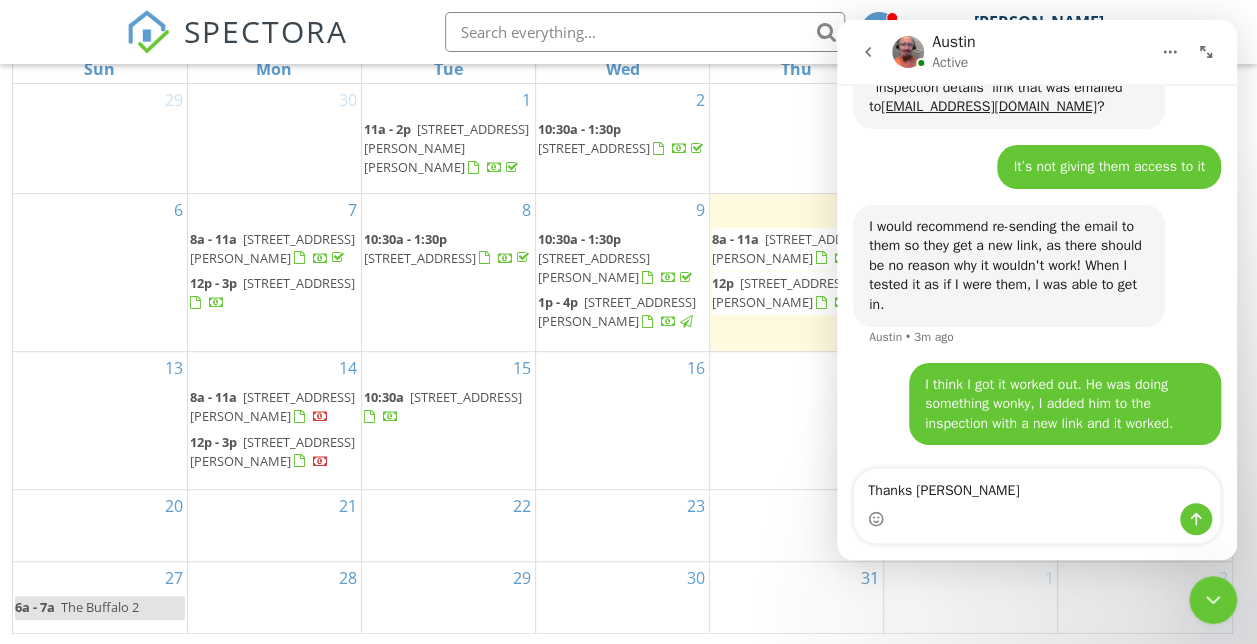 type on "Thanks Austin" 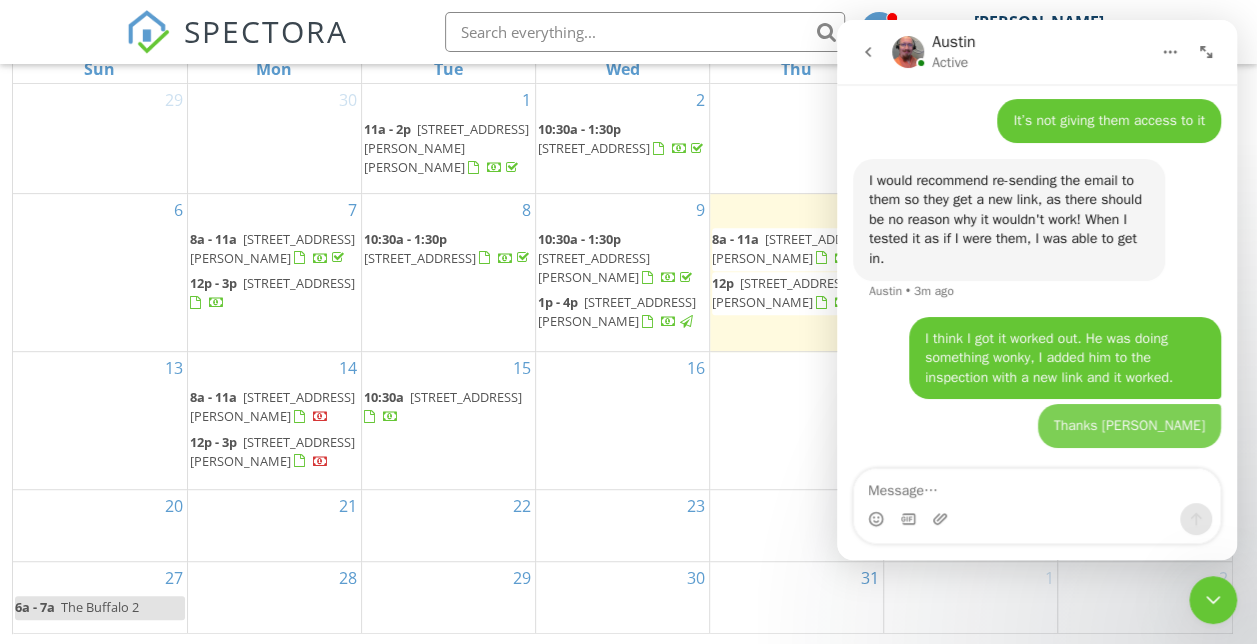 scroll, scrollTop: 2798, scrollLeft: 0, axis: vertical 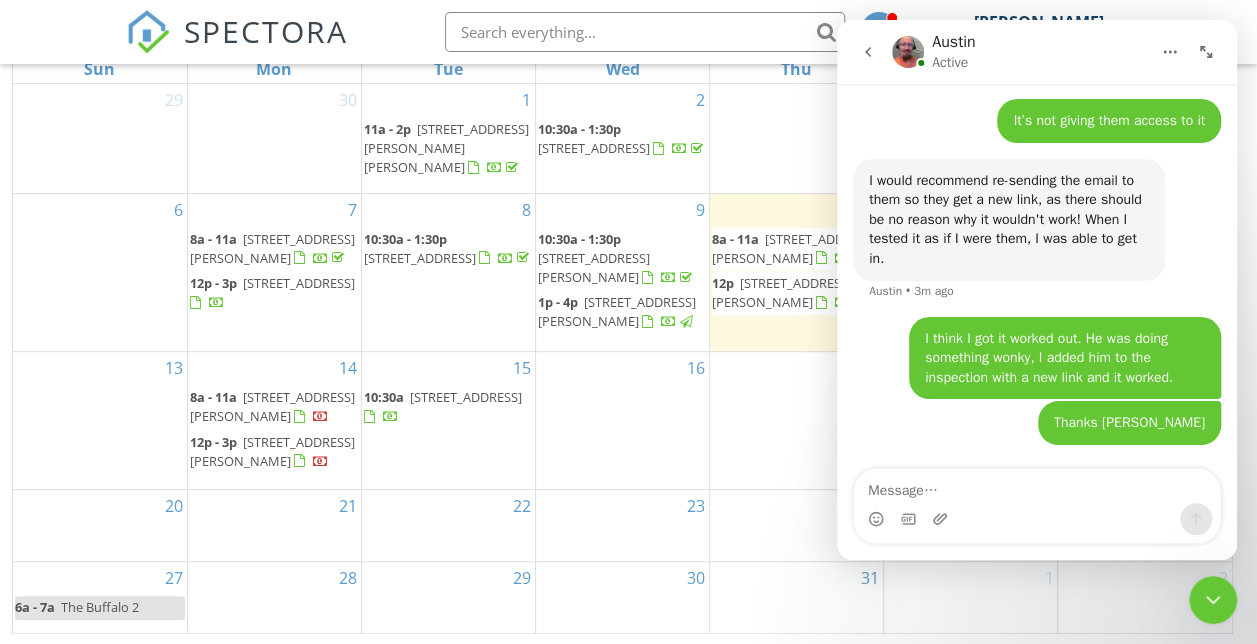 click 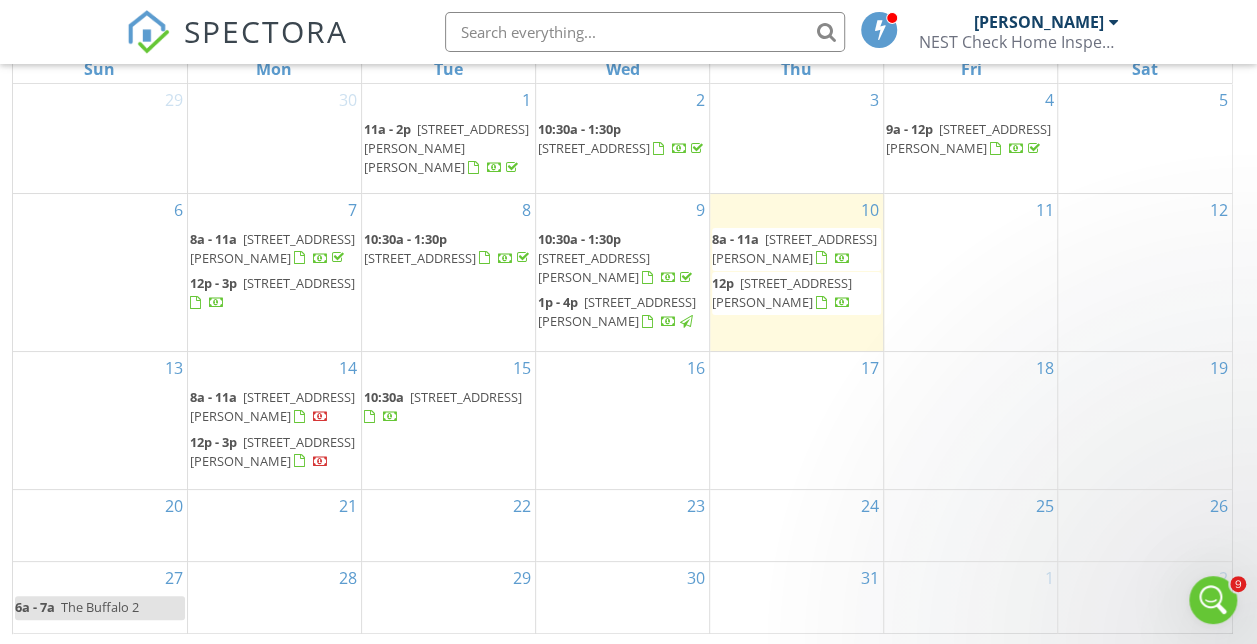 scroll, scrollTop: 0, scrollLeft: 0, axis: both 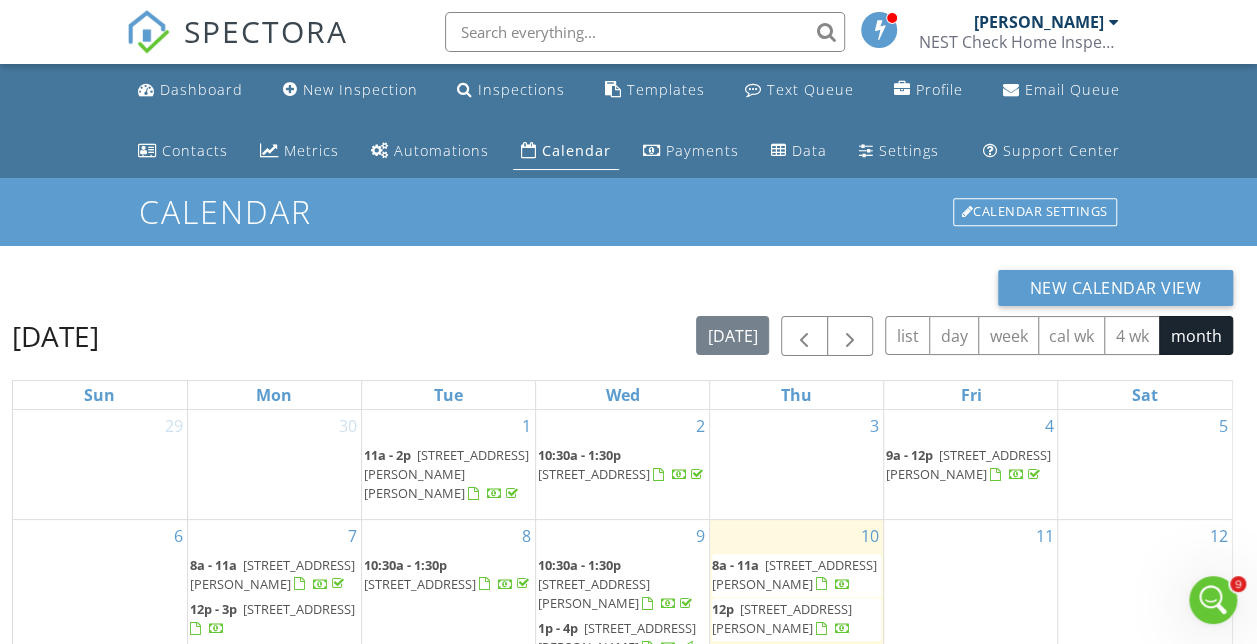 click on "Payments" at bounding box center (702, 150) 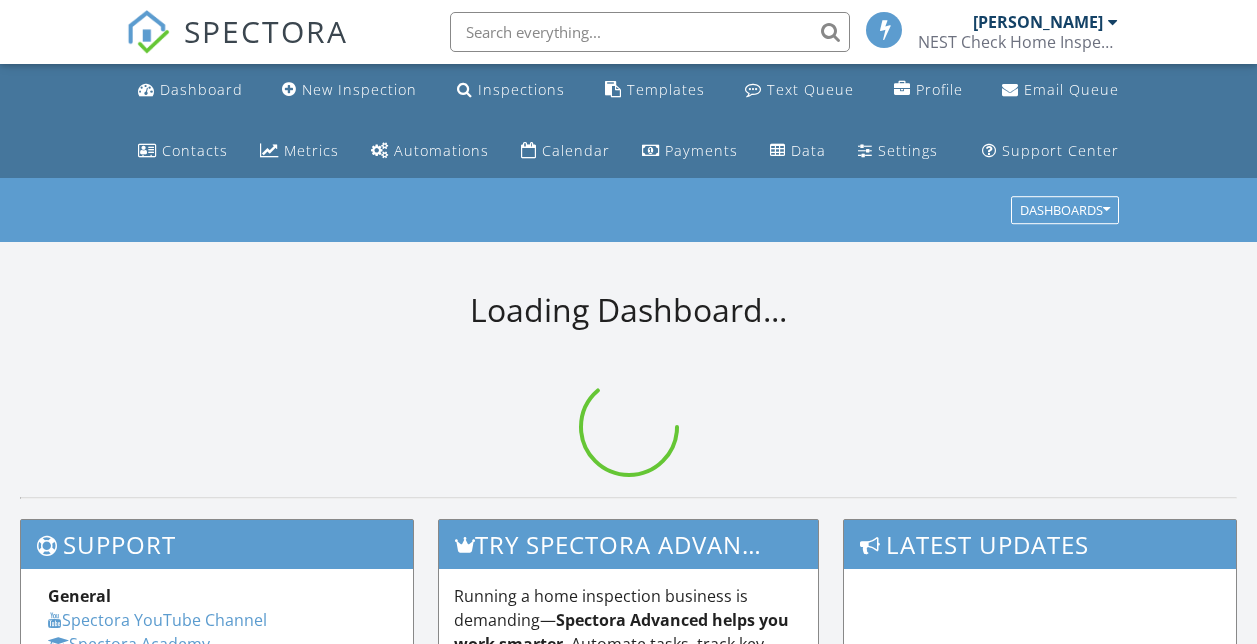 scroll, scrollTop: 0, scrollLeft: 0, axis: both 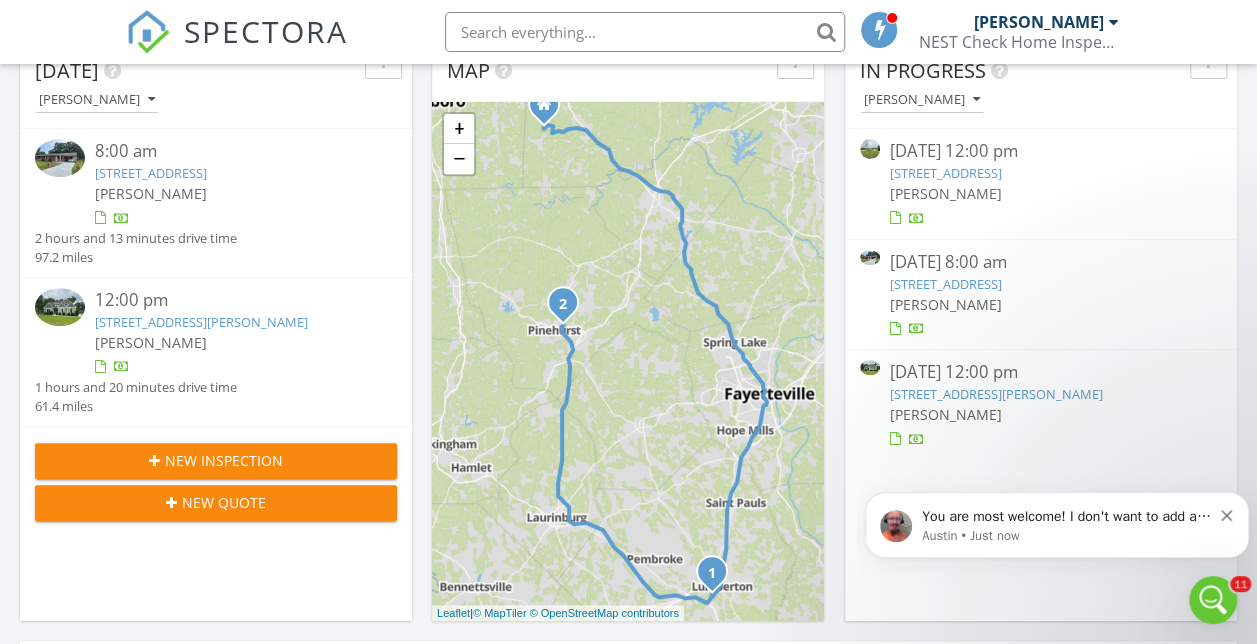 click on "You are most welcome! I don't want to add any more chatter to your inbox here, so I'll go ahead and close this out for now. Let me know if there's anything else I can help out with 👍" at bounding box center (1066, 517) 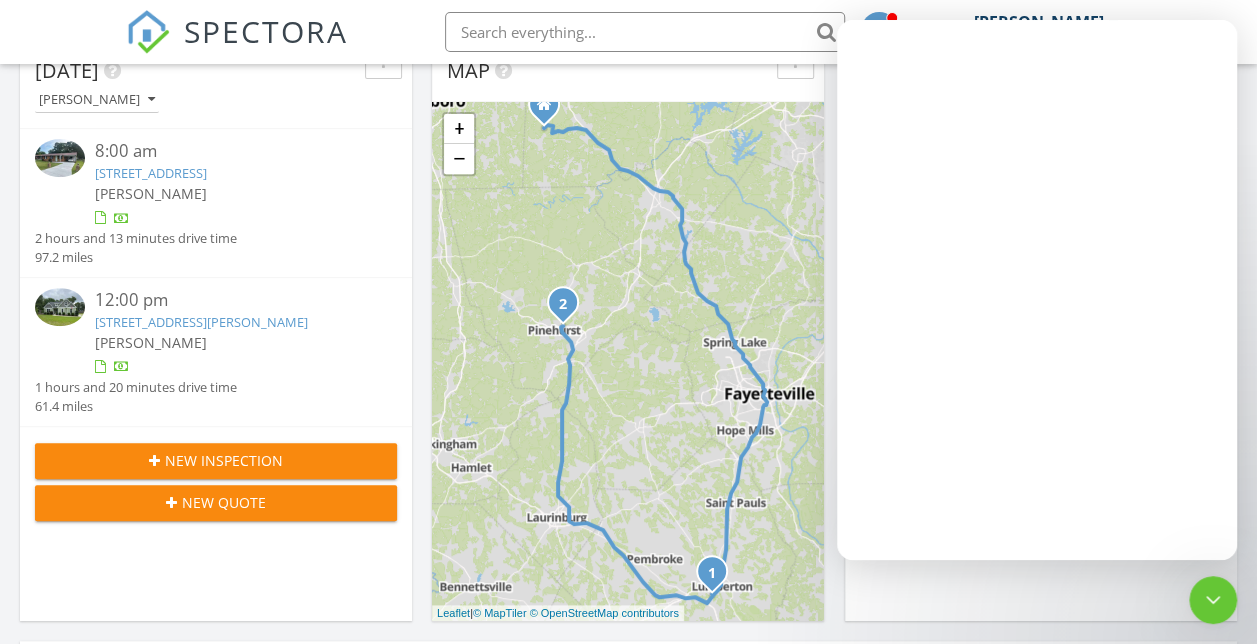 scroll, scrollTop: 0, scrollLeft: 0, axis: both 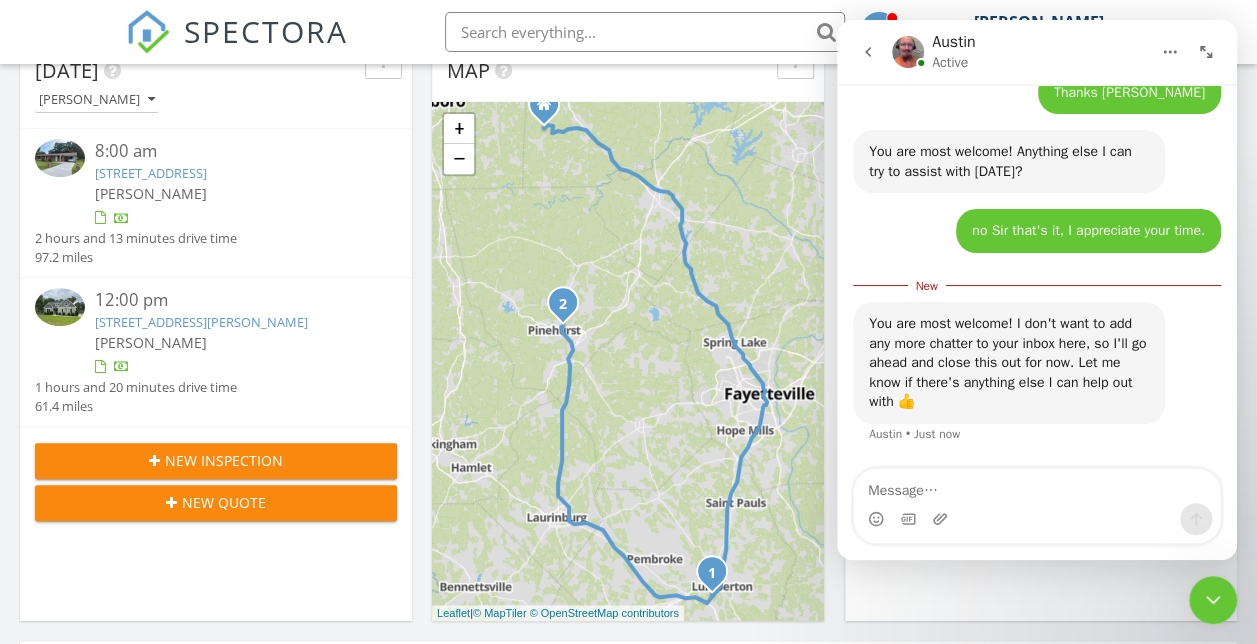 click 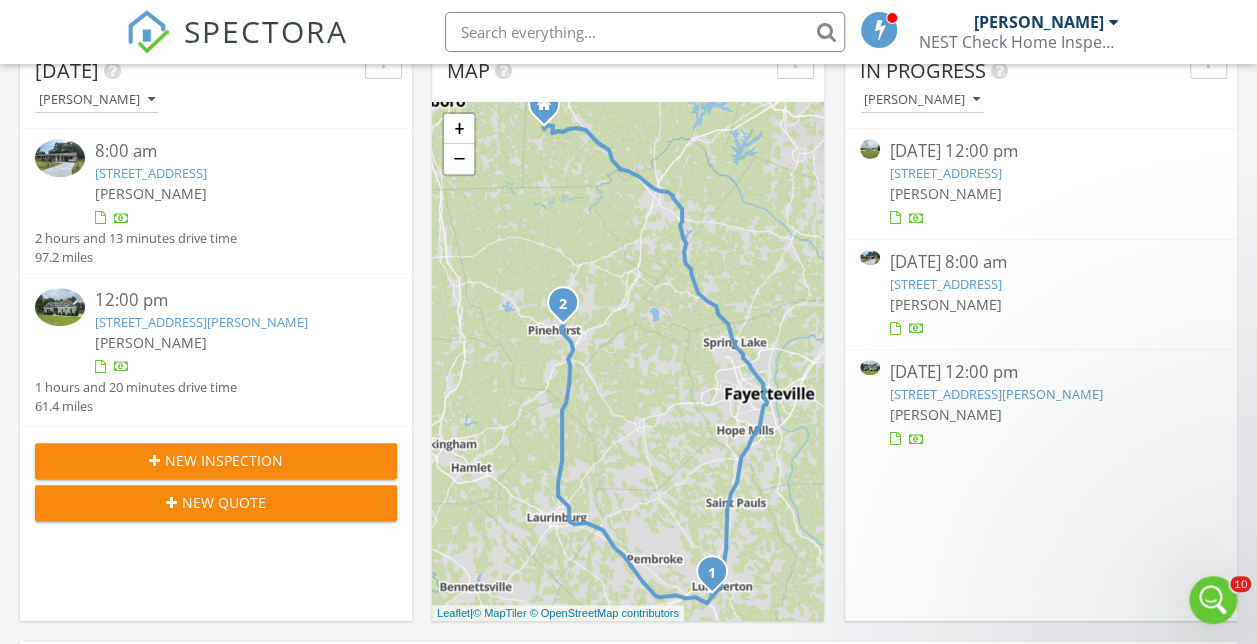 scroll, scrollTop: 0, scrollLeft: 0, axis: both 